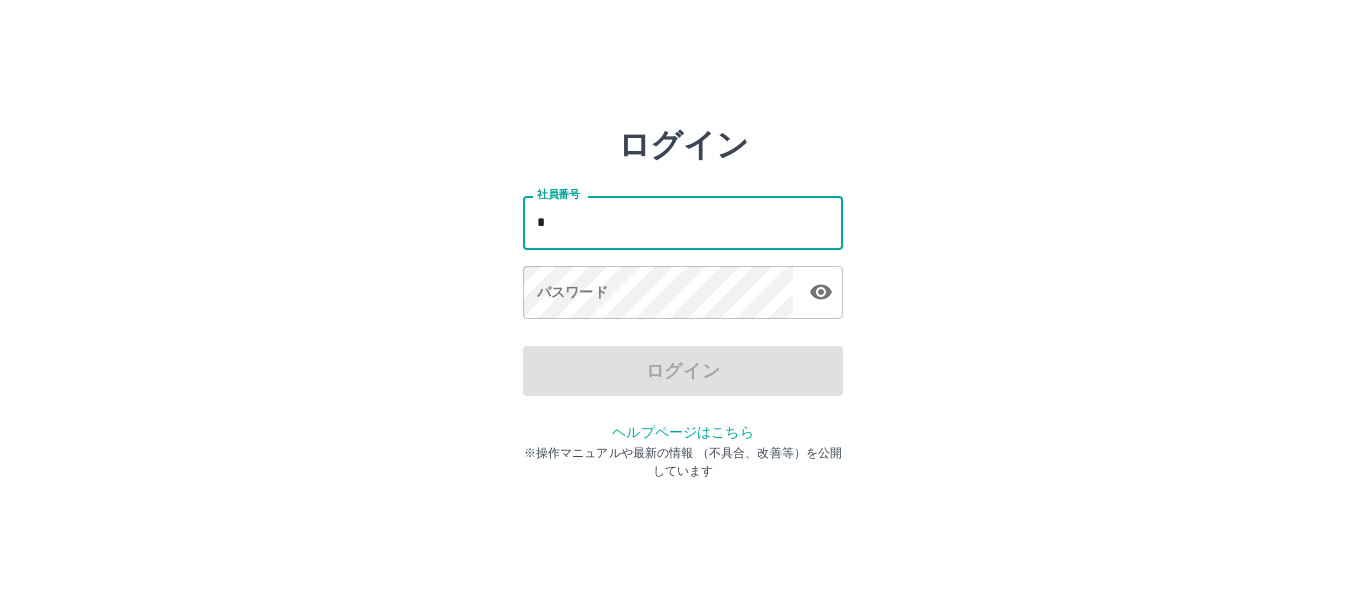 scroll, scrollTop: 0, scrollLeft: 0, axis: both 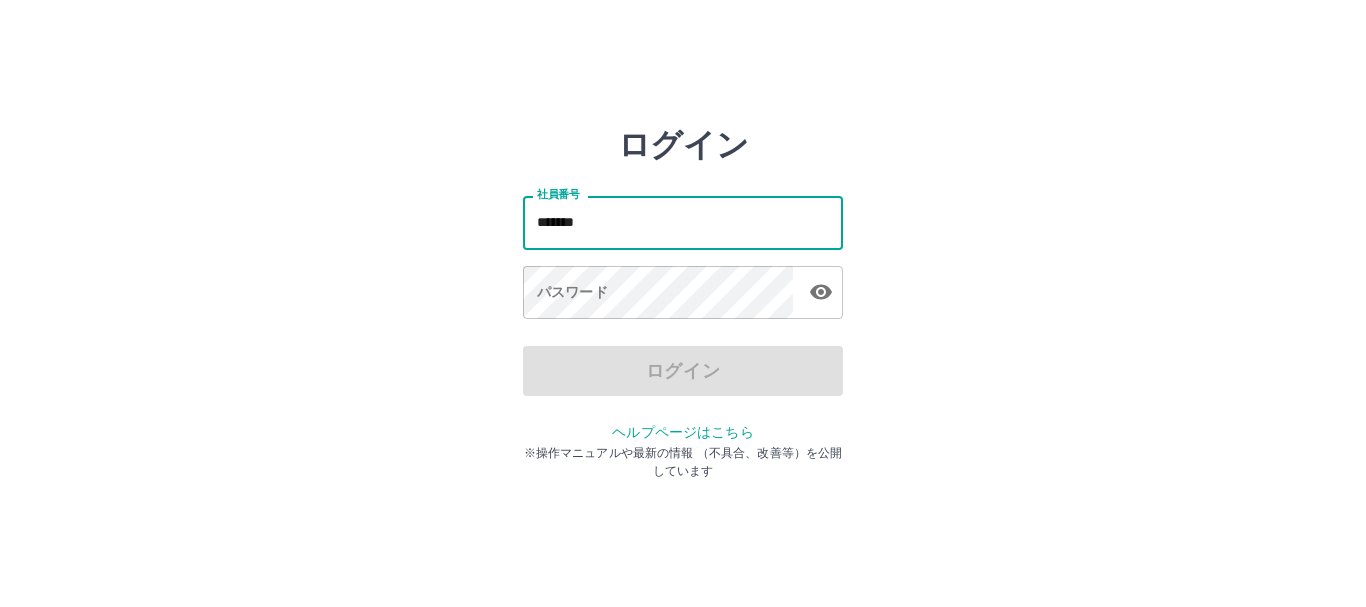 type on "*******" 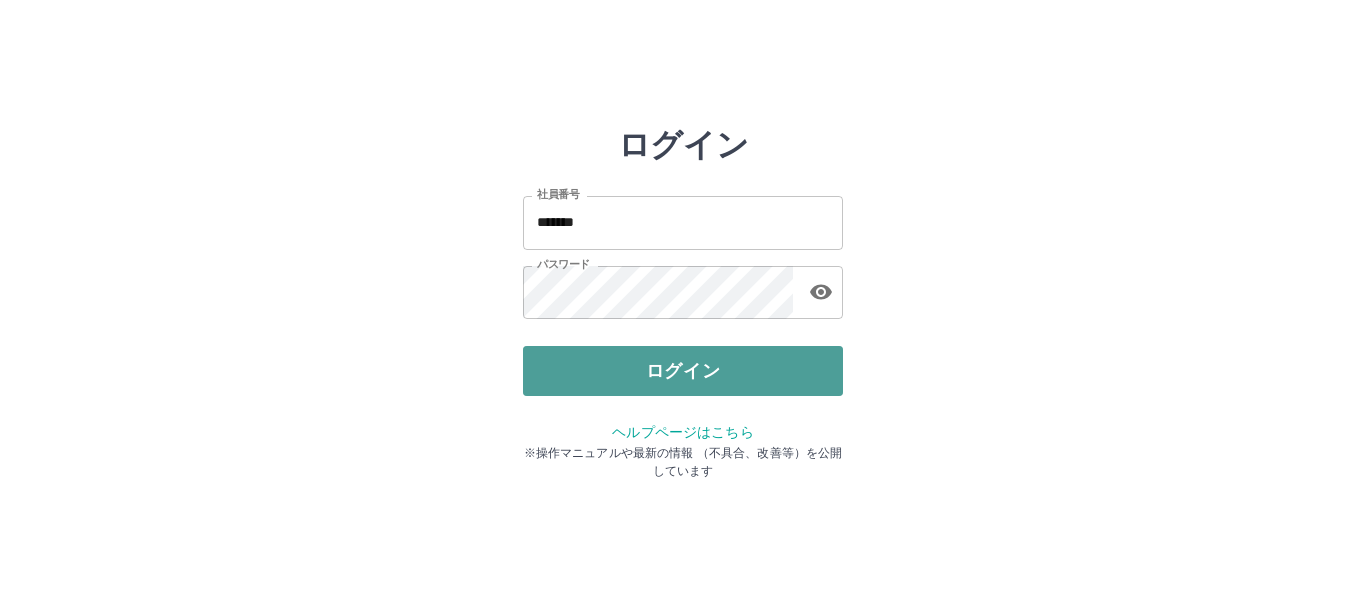 click on "ログイン" at bounding box center [683, 371] 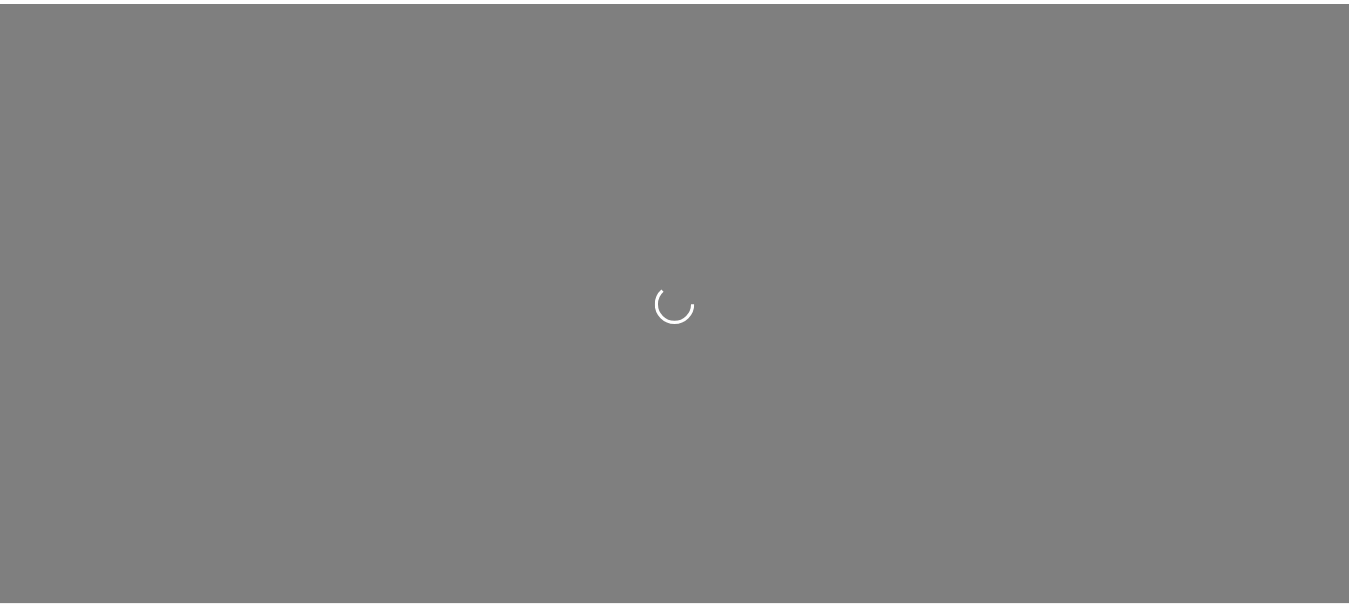 scroll, scrollTop: 0, scrollLeft: 0, axis: both 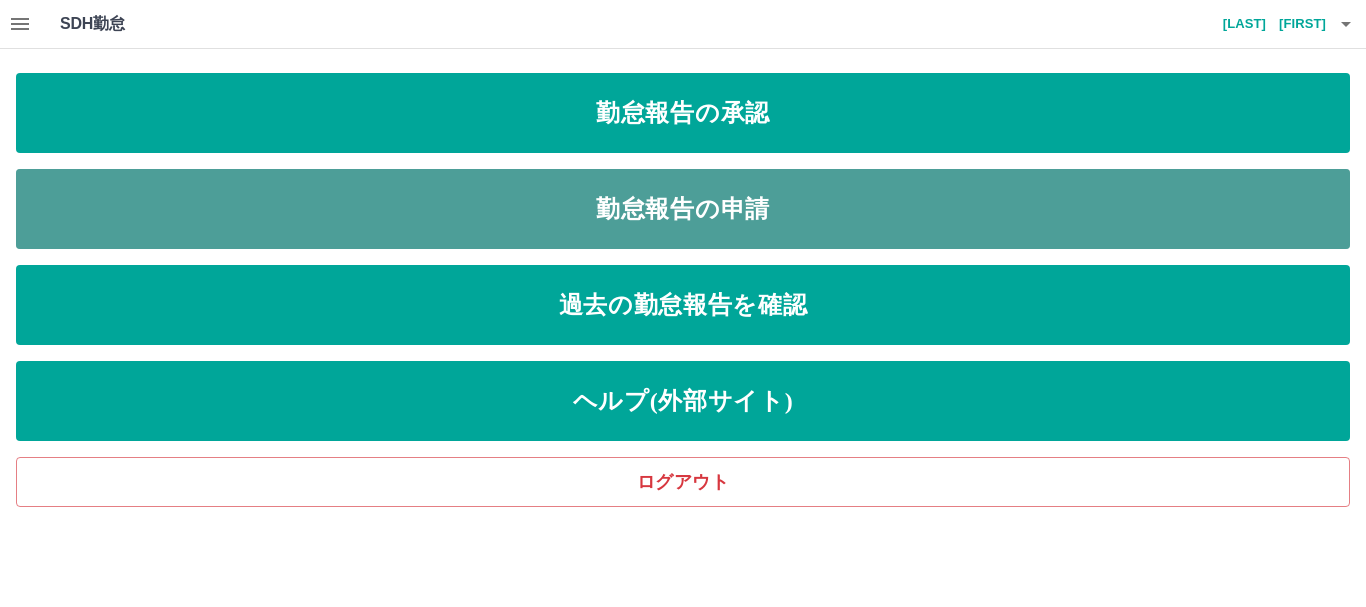 click on "勤怠報告の申請" at bounding box center (683, 209) 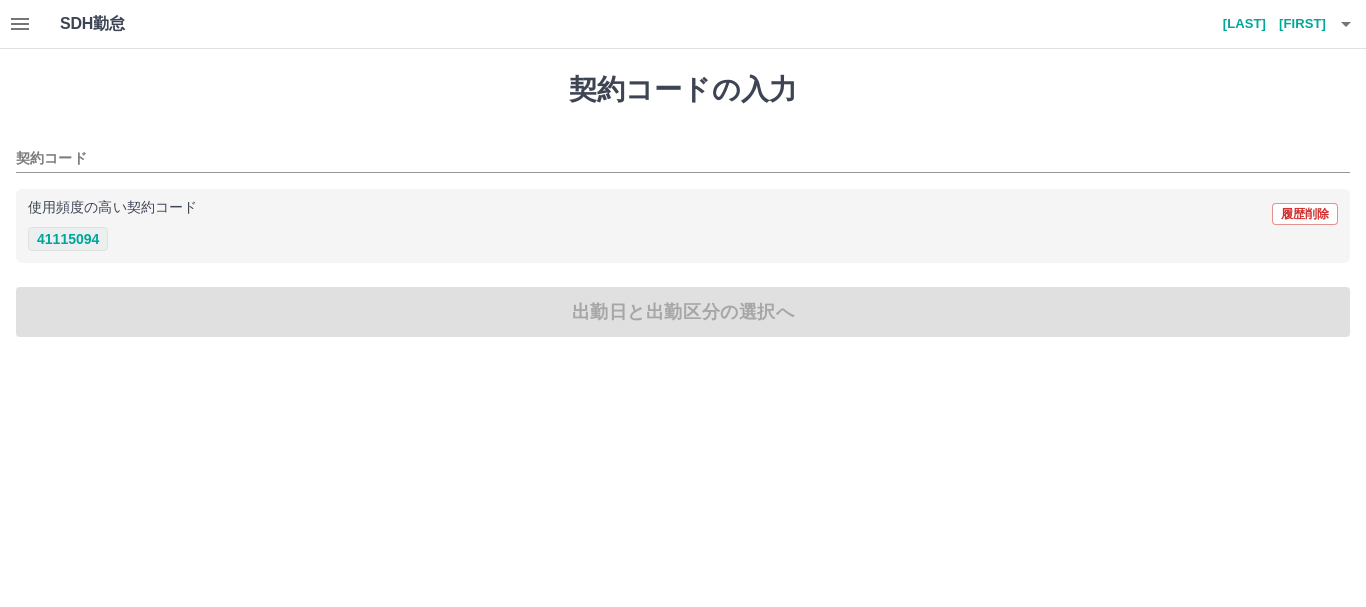 click on "41115094" at bounding box center (68, 239) 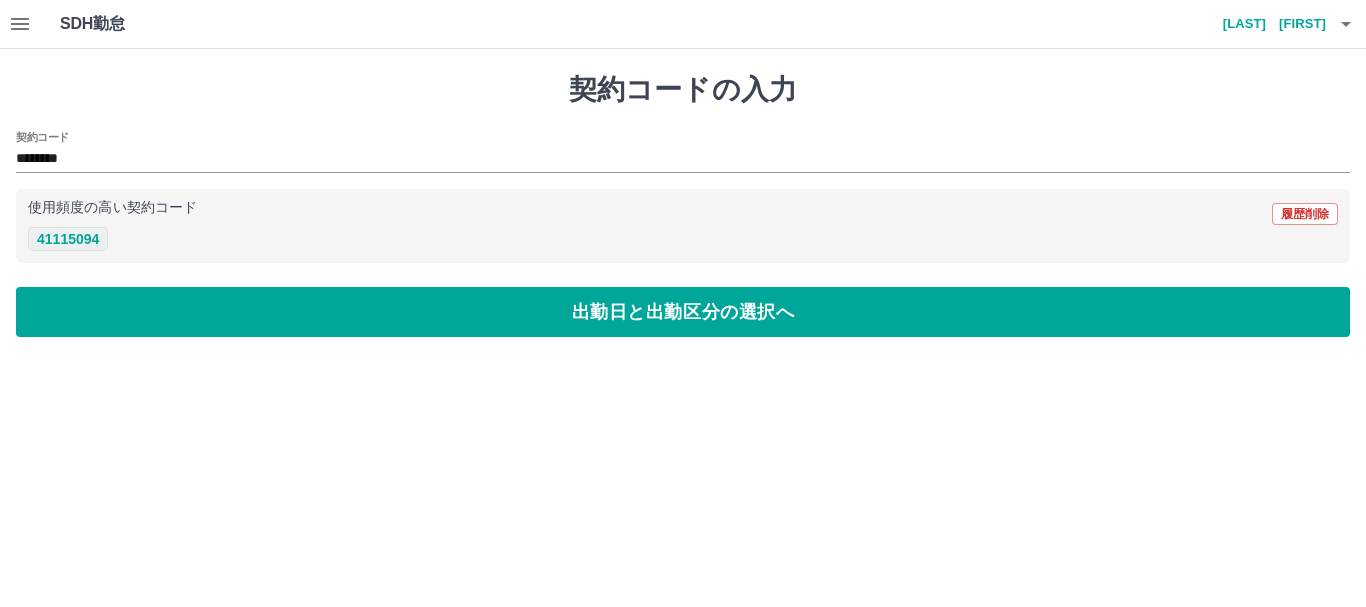 type on "********" 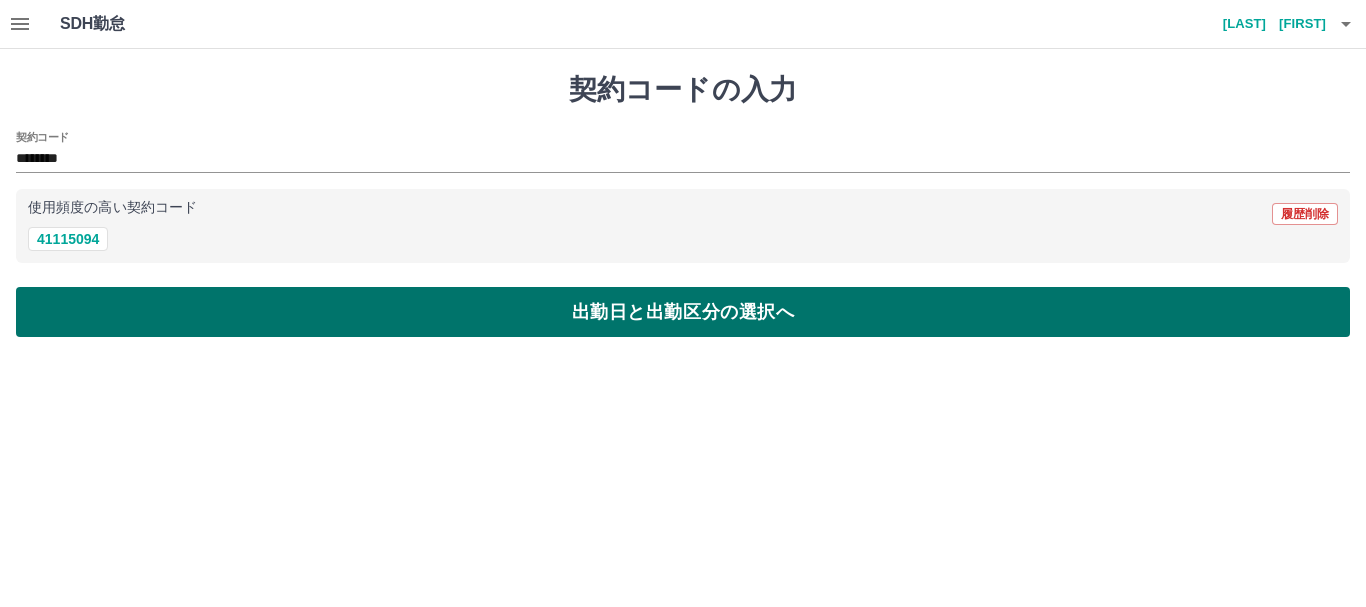 click on "出勤日と出勤区分の選択へ" at bounding box center [683, 312] 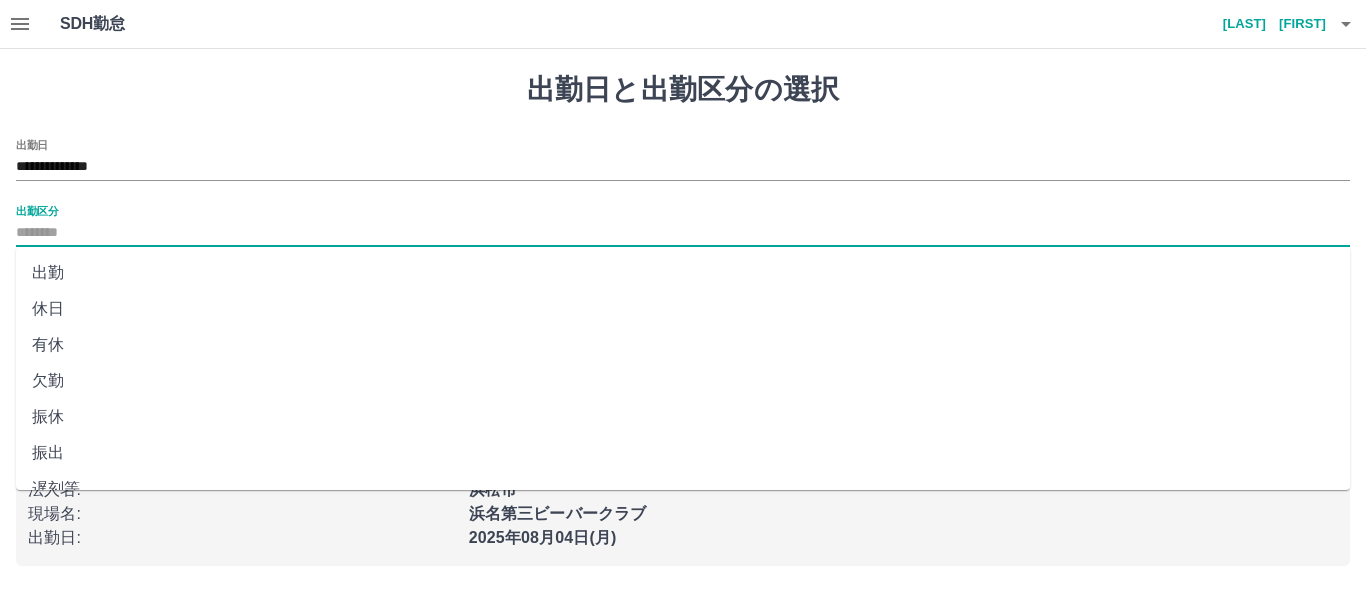click on "出勤区分" at bounding box center (683, 233) 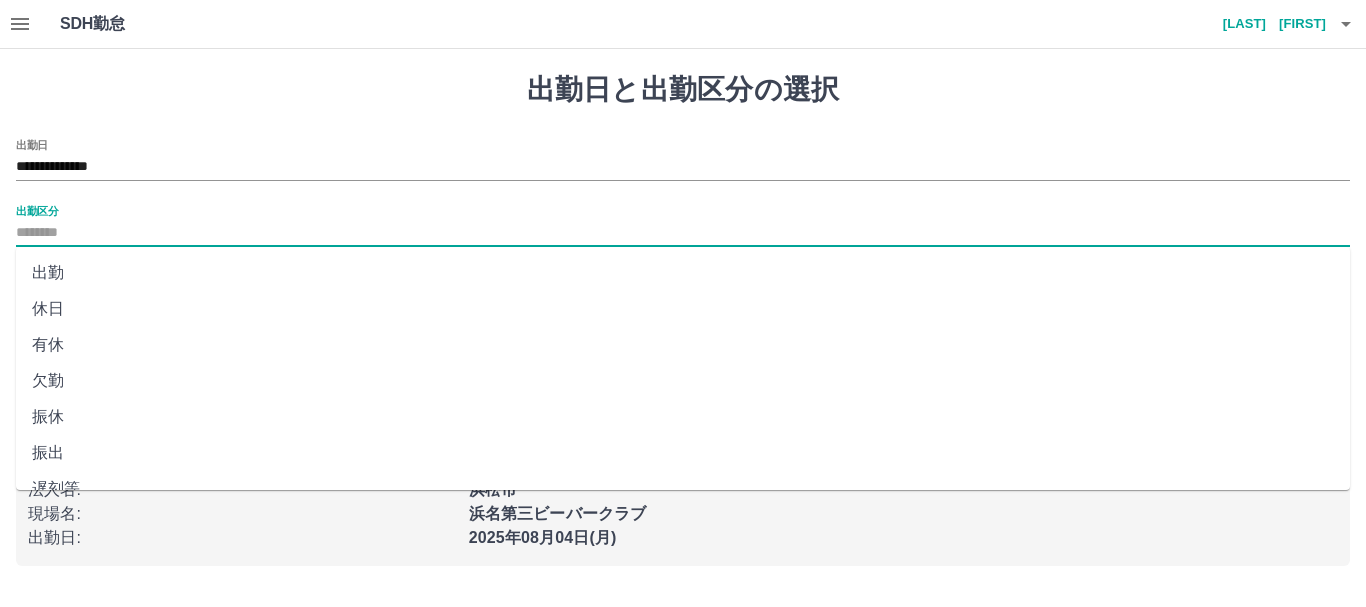 click on "出勤" at bounding box center [683, 273] 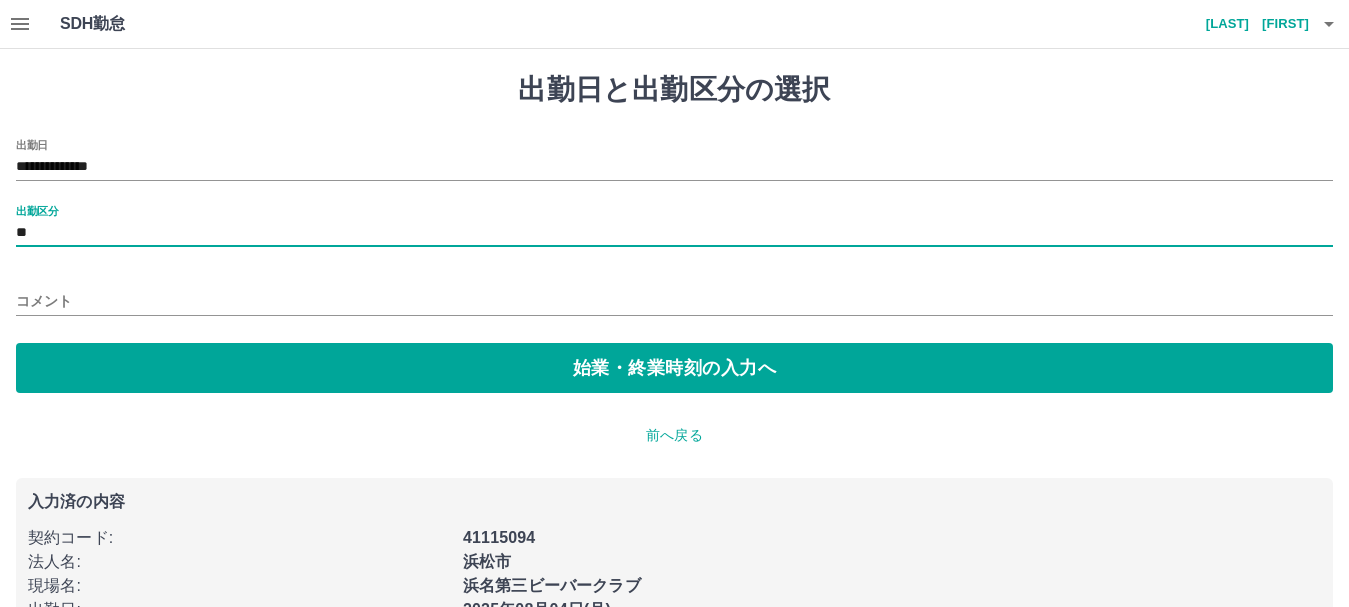 click on "コメント" at bounding box center (674, 301) 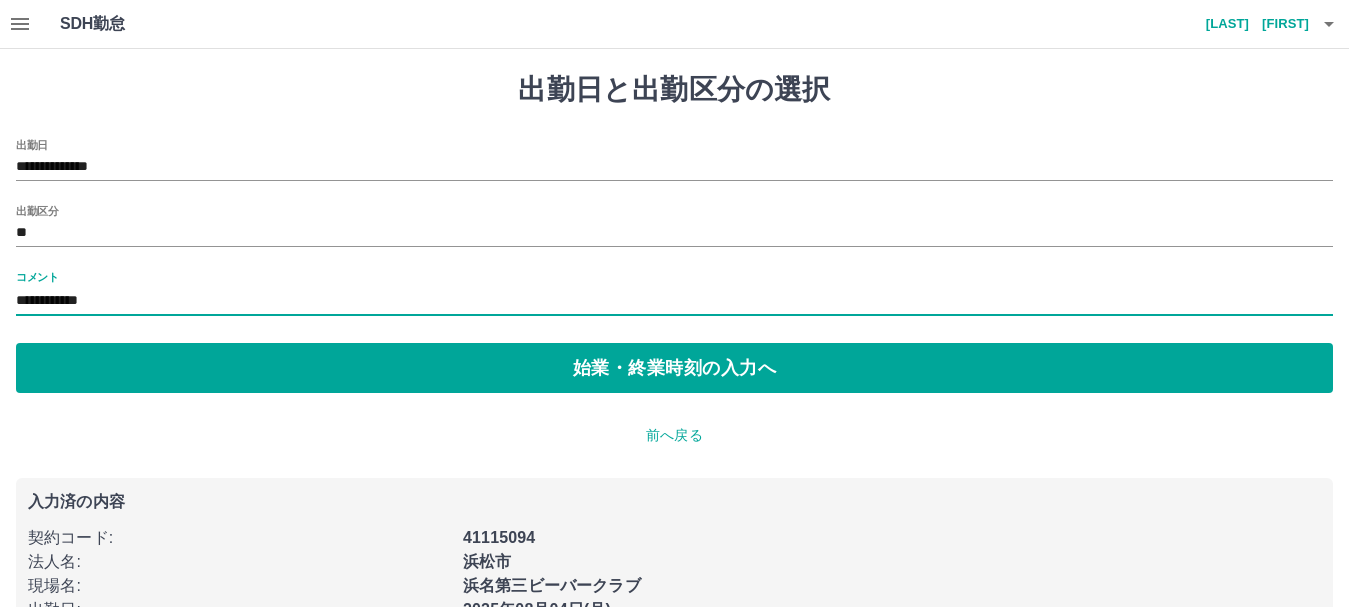 click on "**********" at bounding box center [674, 301] 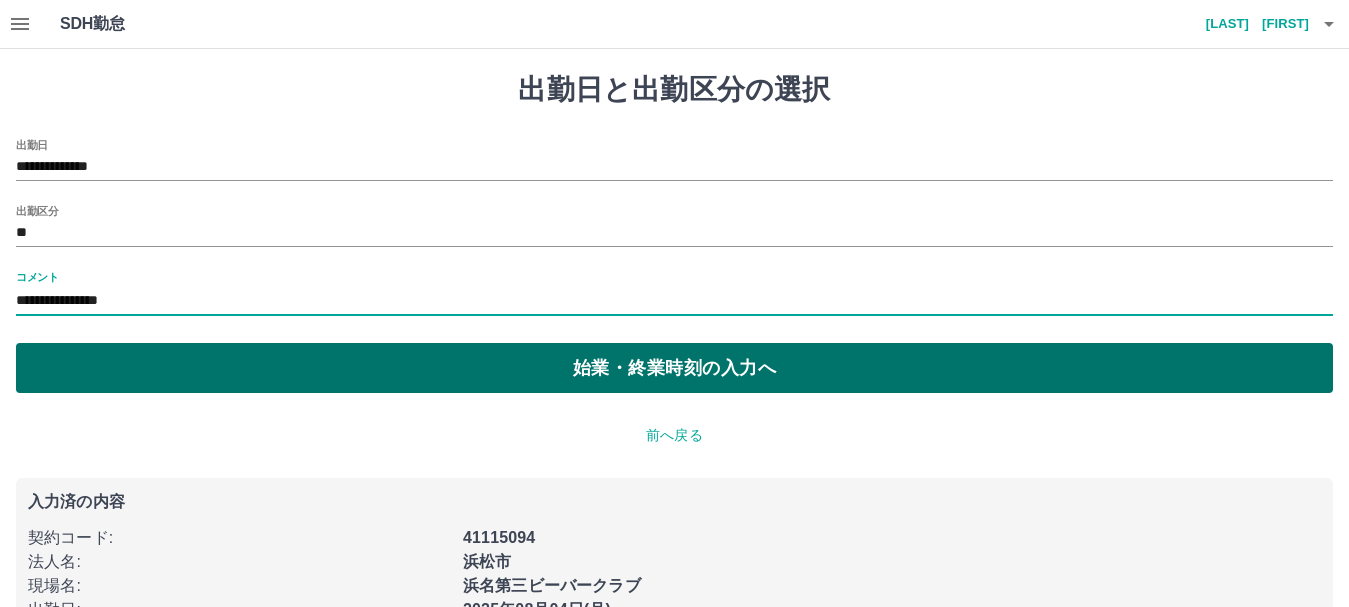 click on "始業・終業時刻の入力へ" at bounding box center (674, 368) 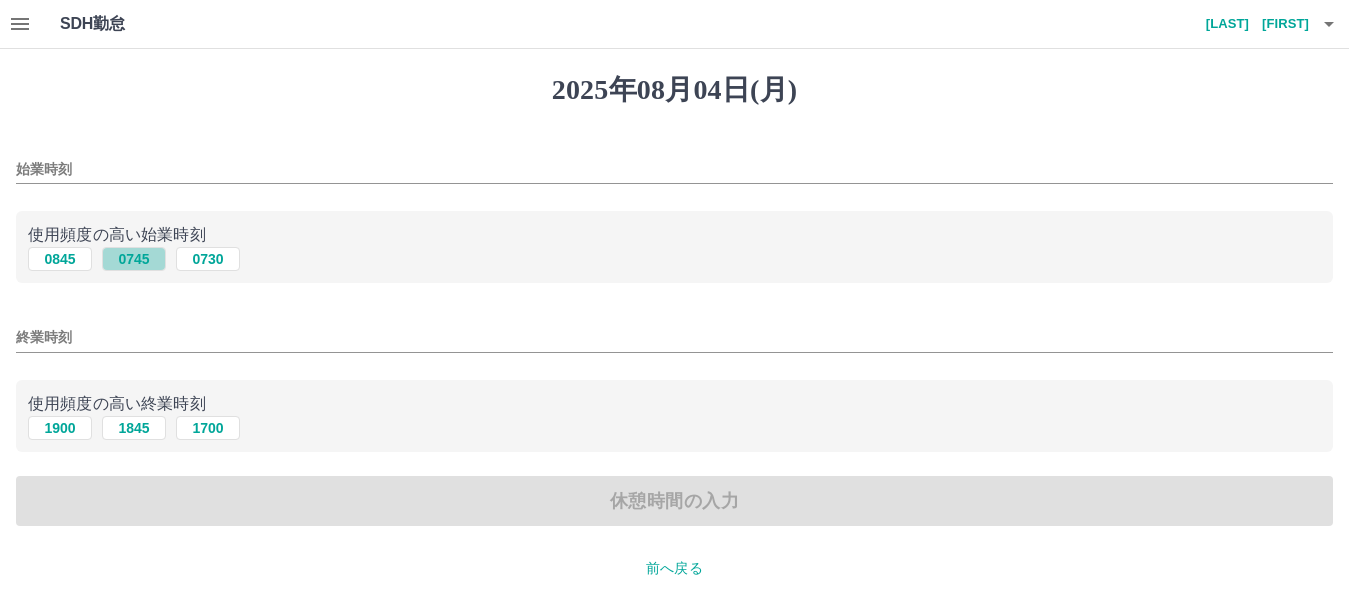 click on "0745" at bounding box center [134, 259] 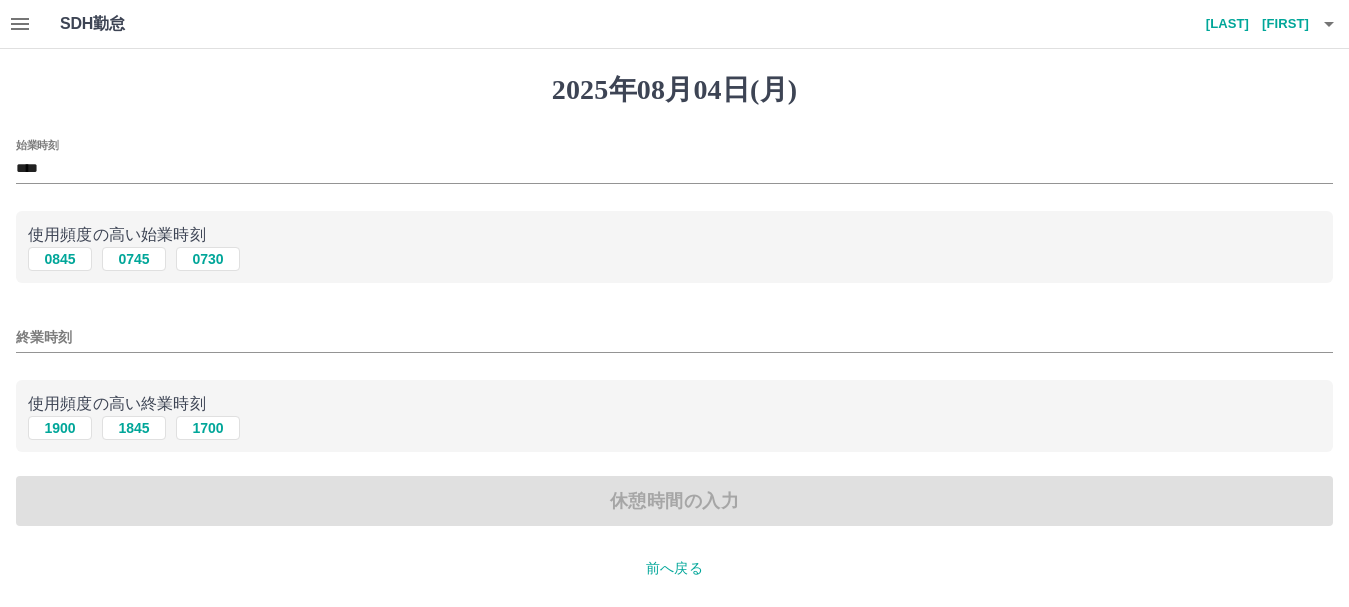 click on "****" at bounding box center [674, 169] 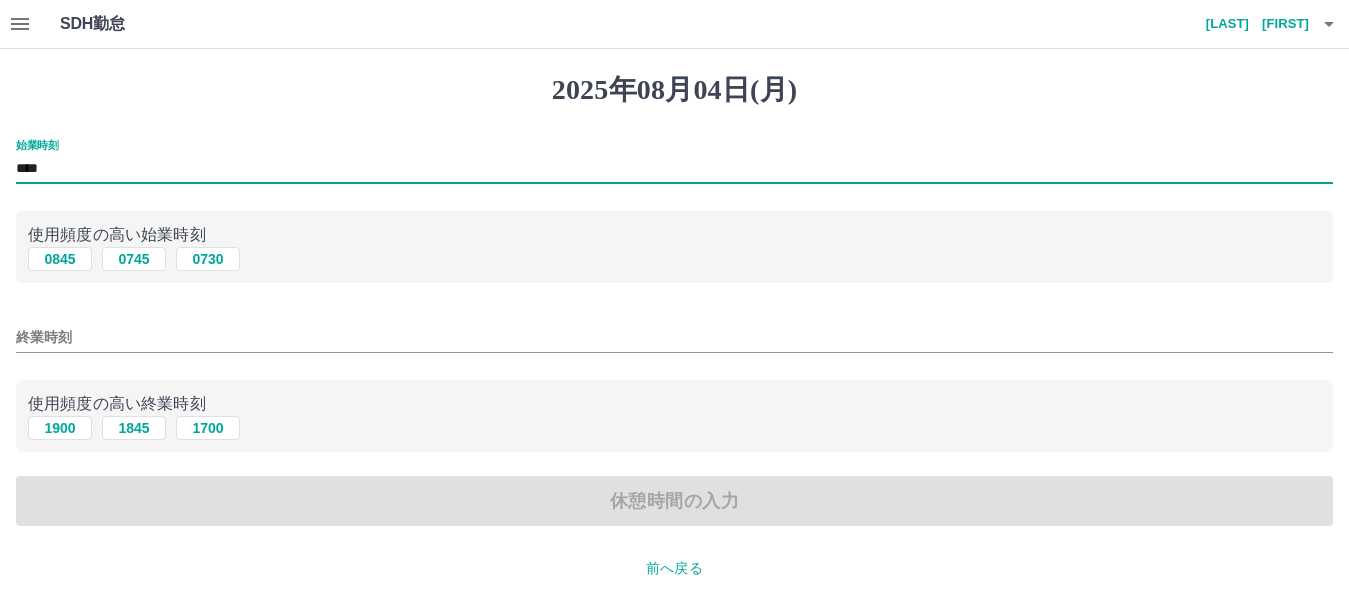 type on "****" 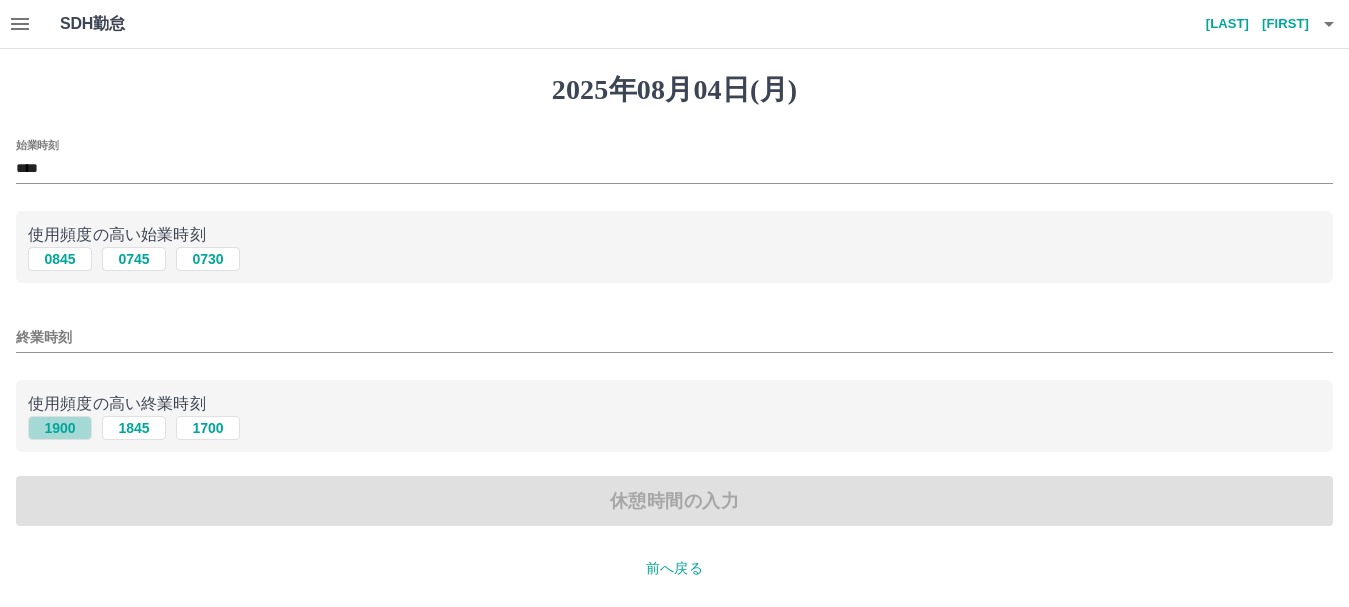 click on "1900" at bounding box center (60, 428) 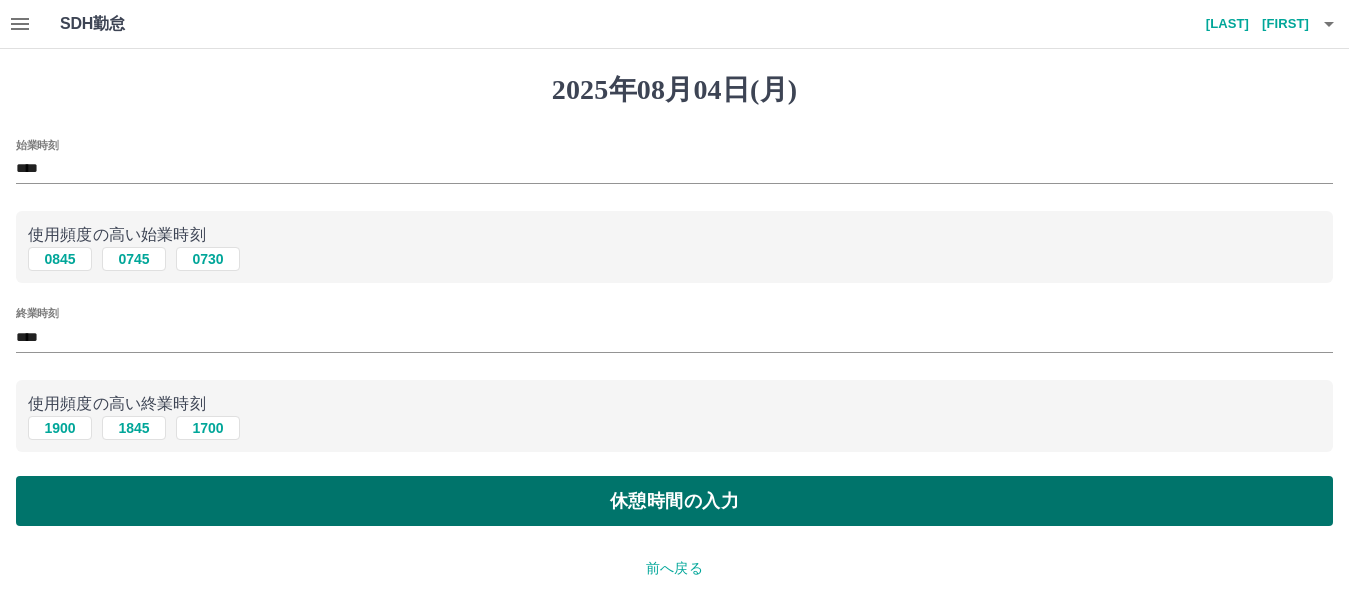 click on "休憩時間の入力" at bounding box center [674, 501] 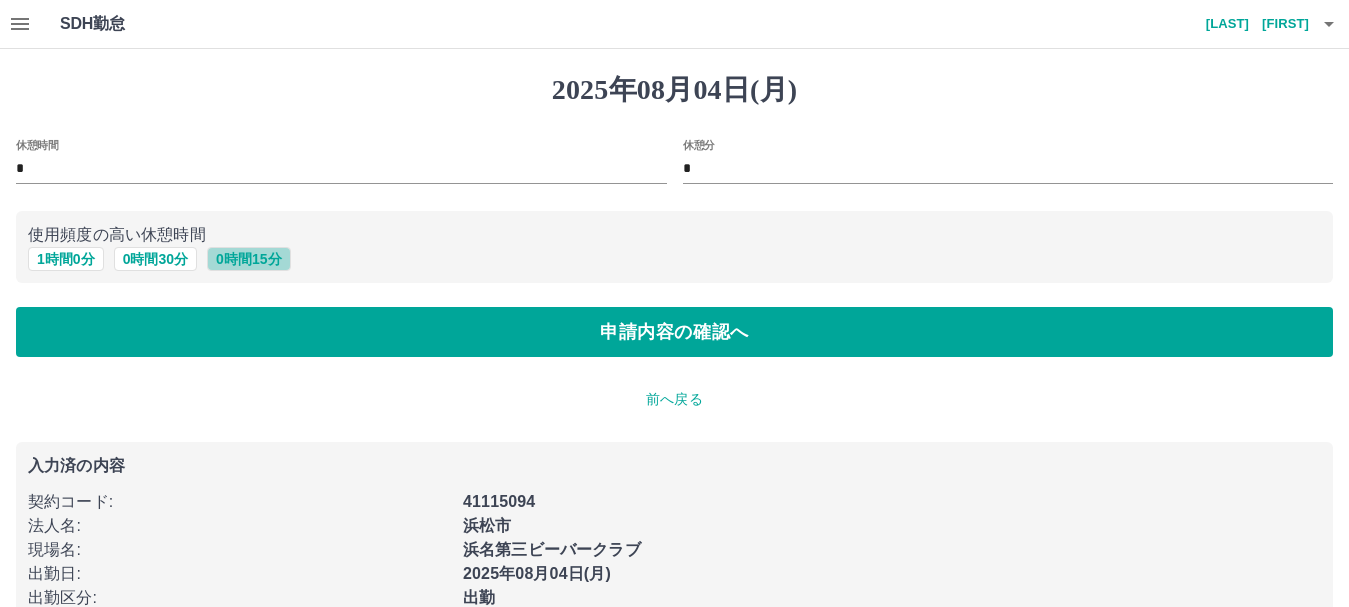 click on "0 時間 15 分" at bounding box center (248, 259) 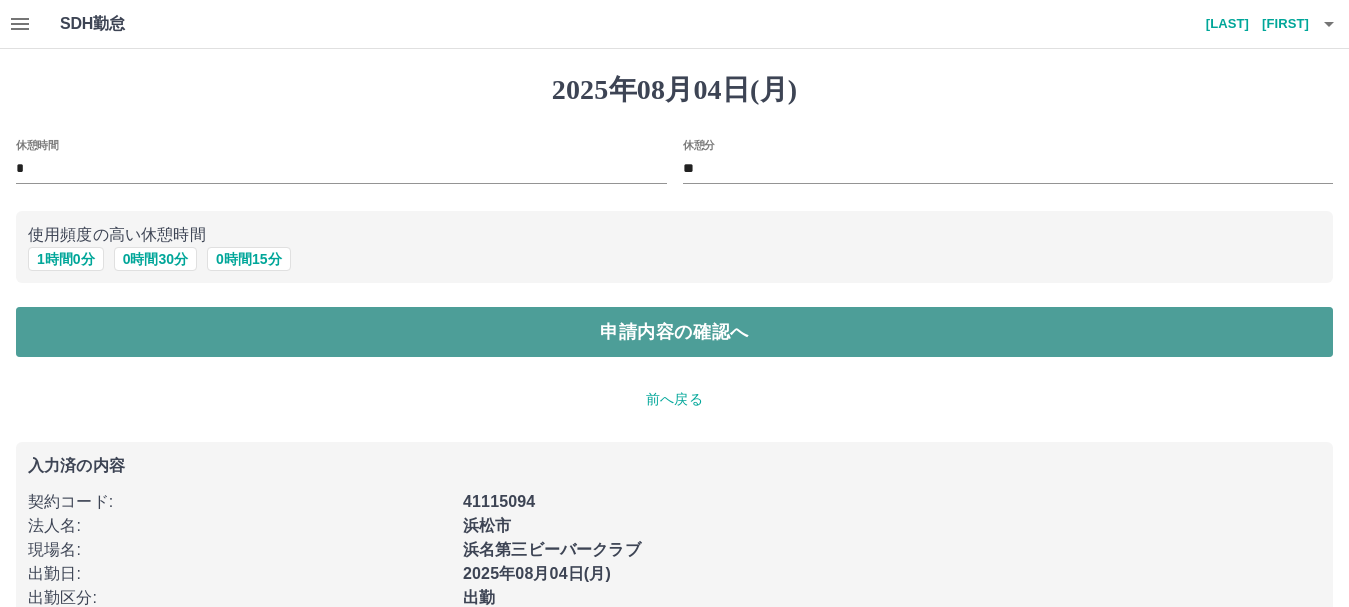 click on "申請内容の確認へ" at bounding box center (674, 332) 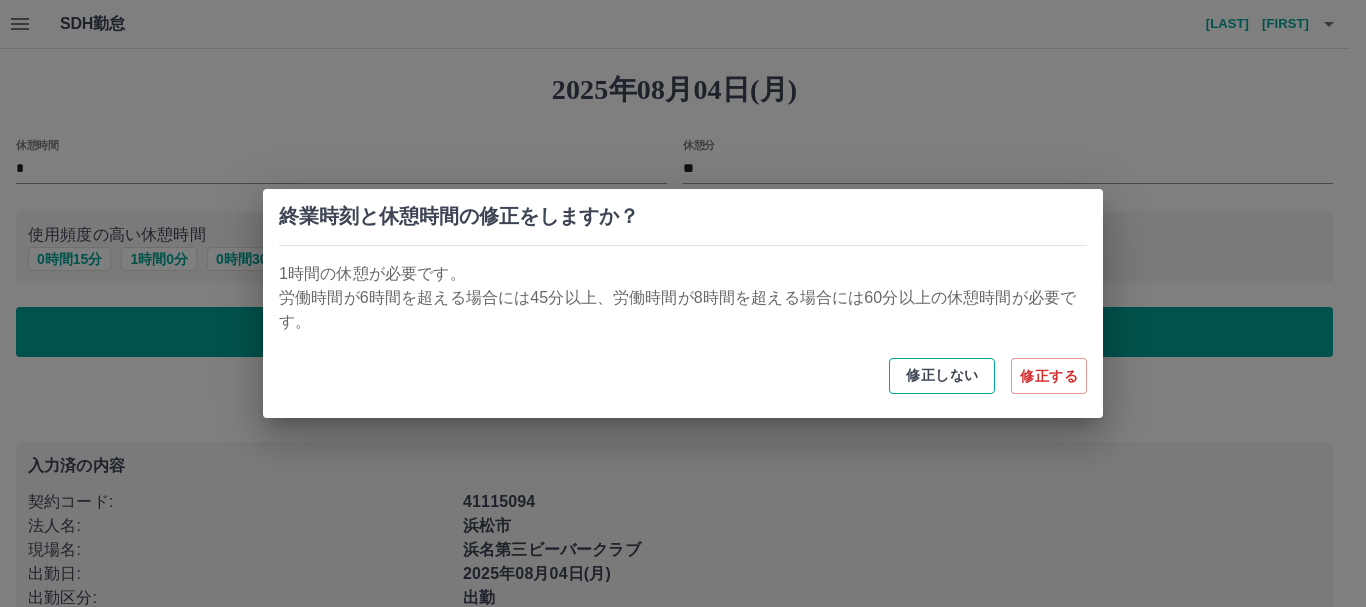 click on "修正しない" at bounding box center (942, 376) 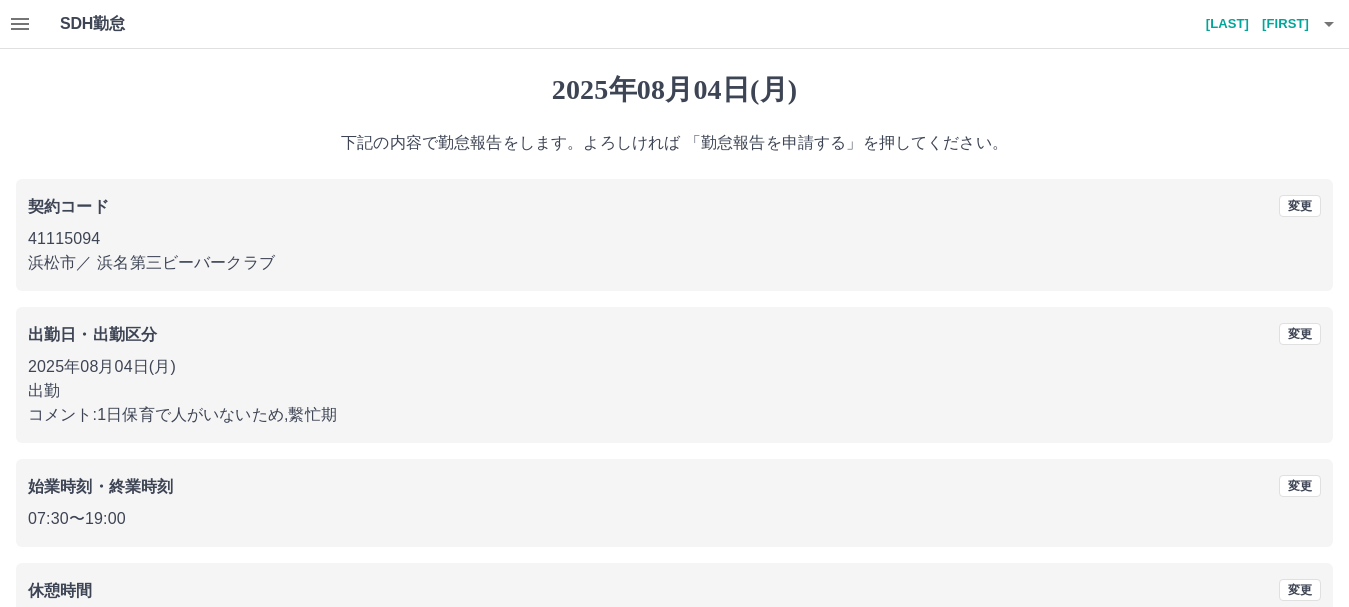 scroll, scrollTop: 142, scrollLeft: 0, axis: vertical 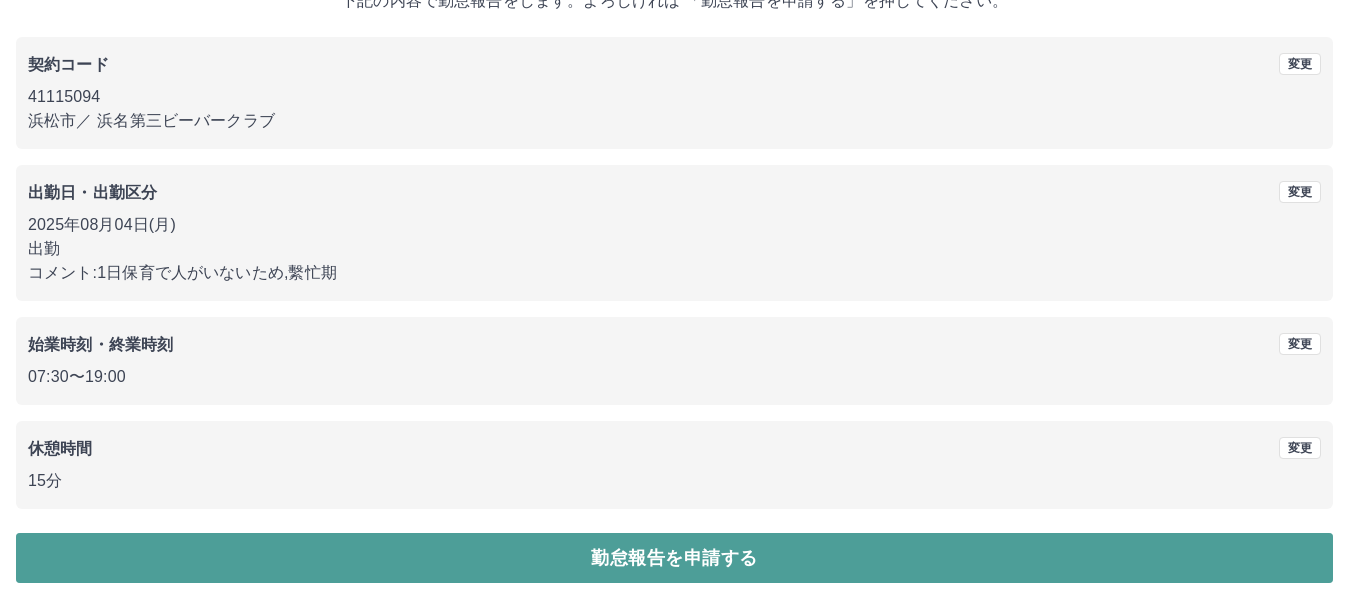 click on "勤怠報告を申請する" at bounding box center (674, 558) 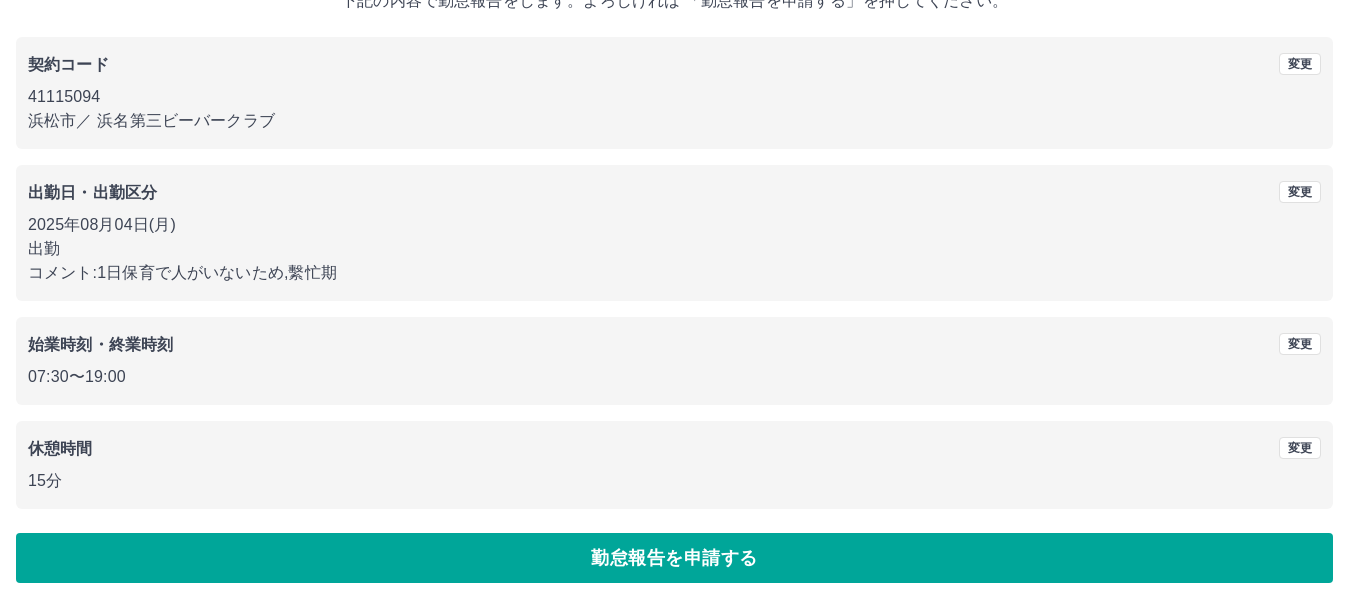 scroll, scrollTop: 0, scrollLeft: 0, axis: both 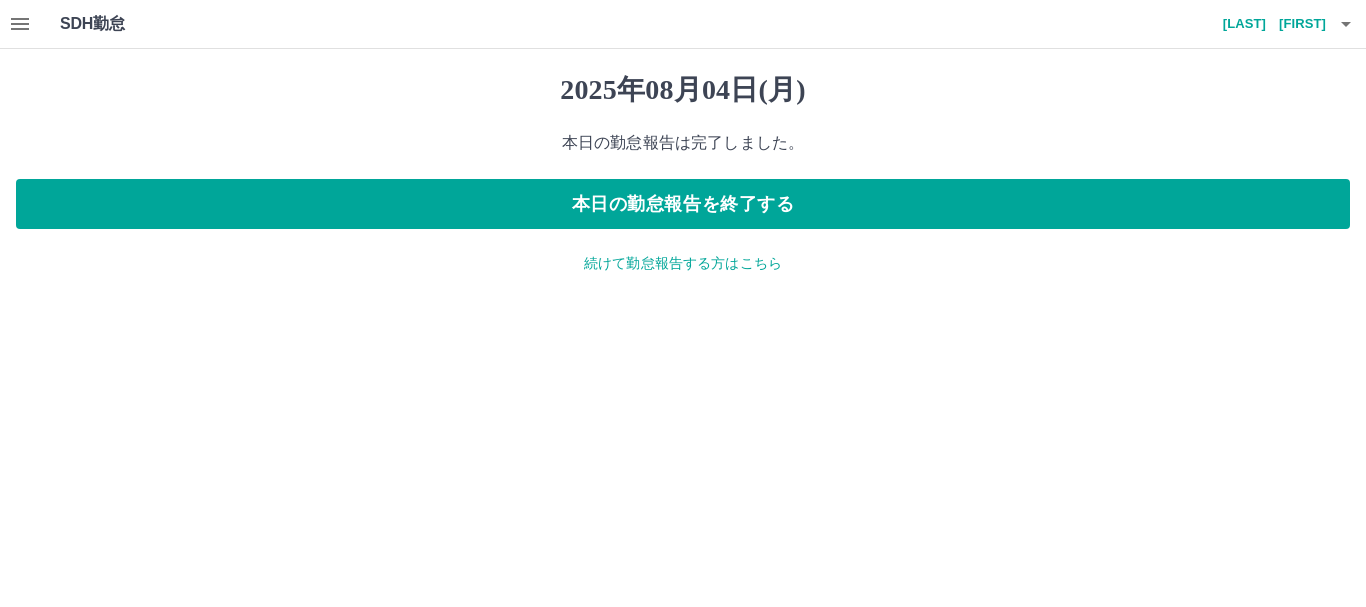 click 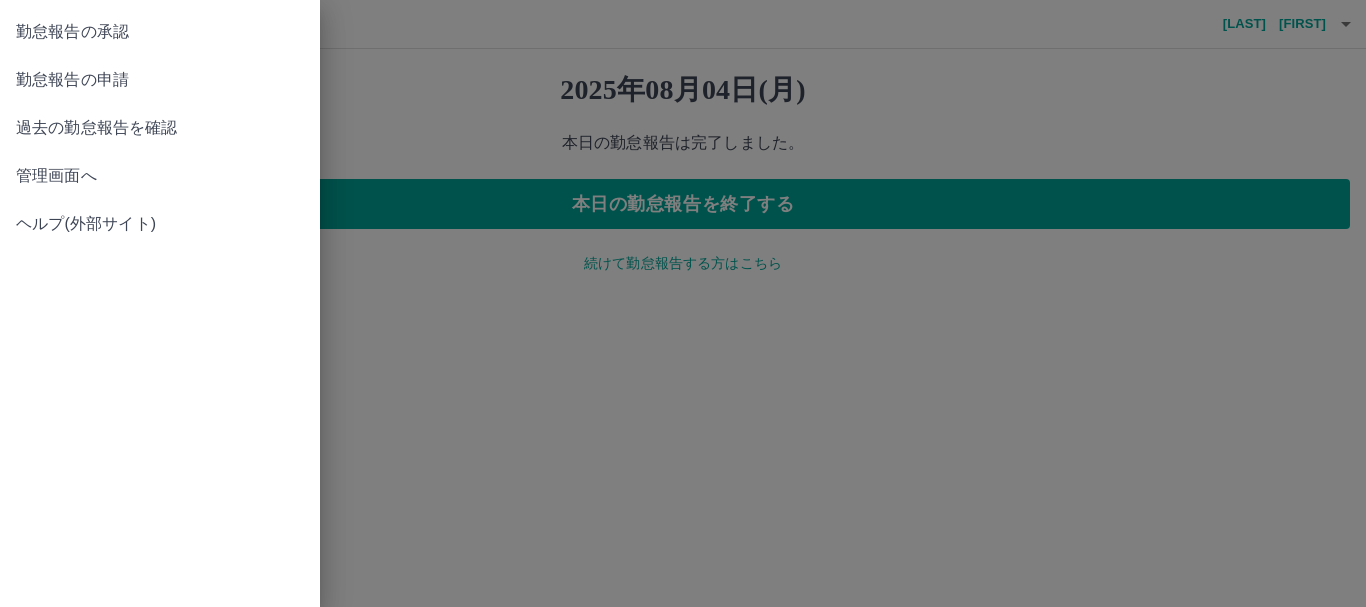 click on "勤怠報告の承認" at bounding box center (160, 32) 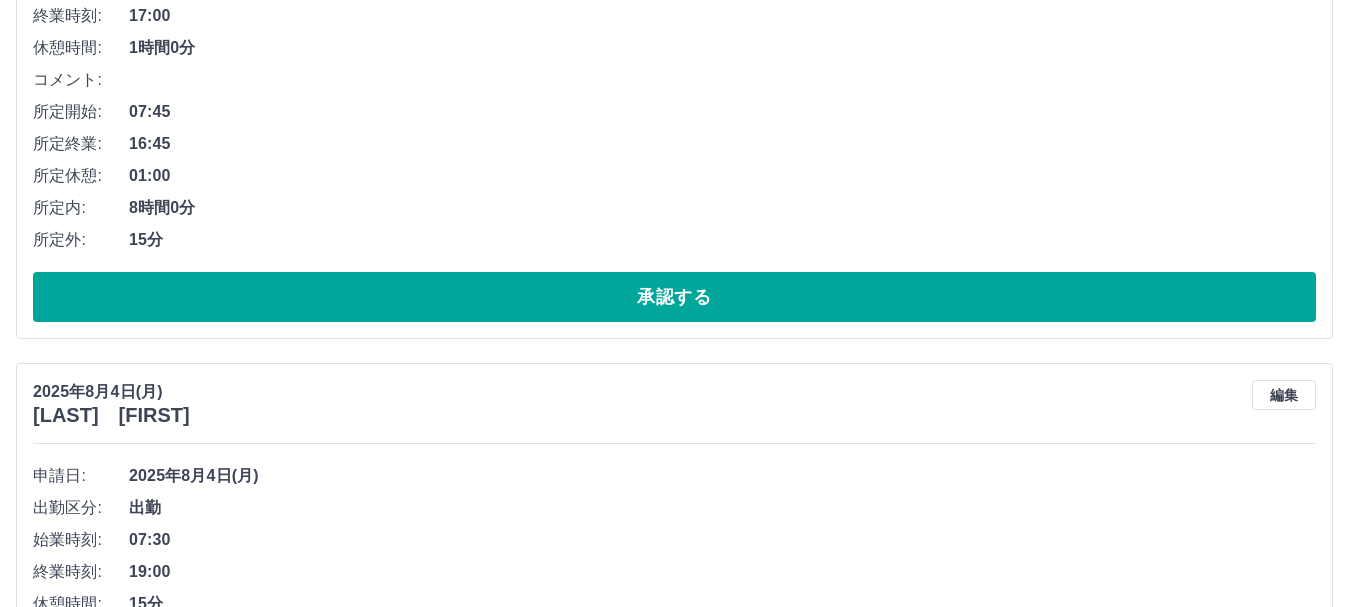 scroll, scrollTop: 430, scrollLeft: 0, axis: vertical 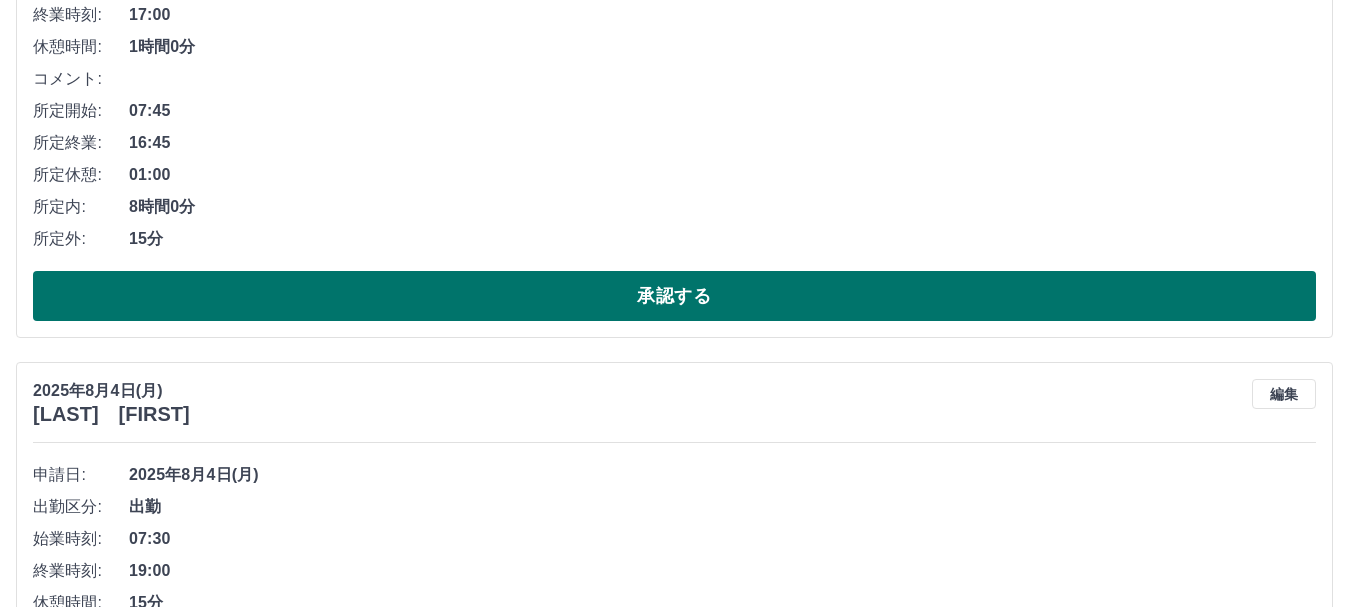 click on "承認する" at bounding box center (674, 296) 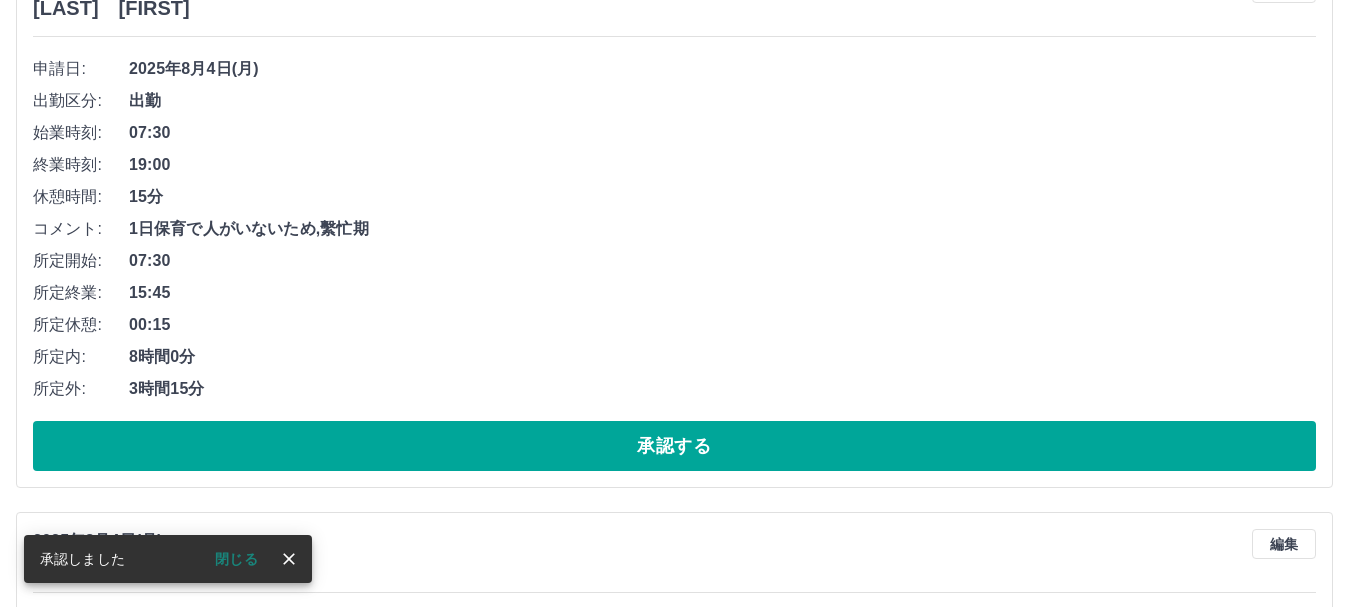 scroll, scrollTop: 281, scrollLeft: 0, axis: vertical 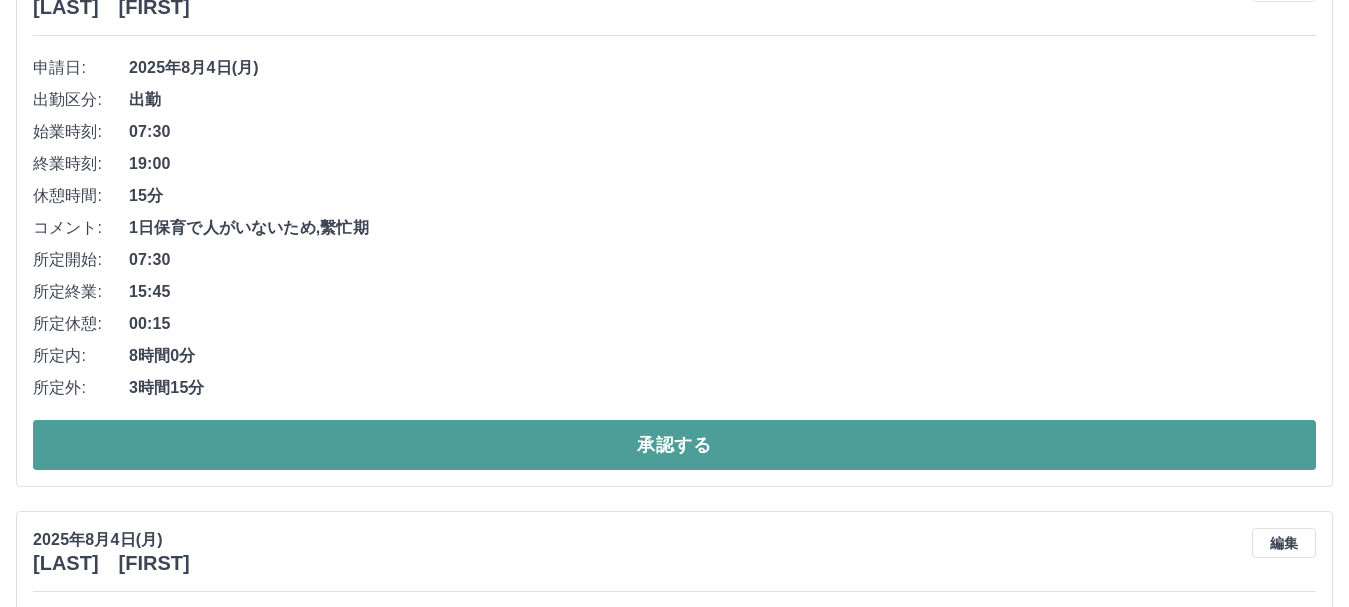 click on "承認する" at bounding box center [674, 445] 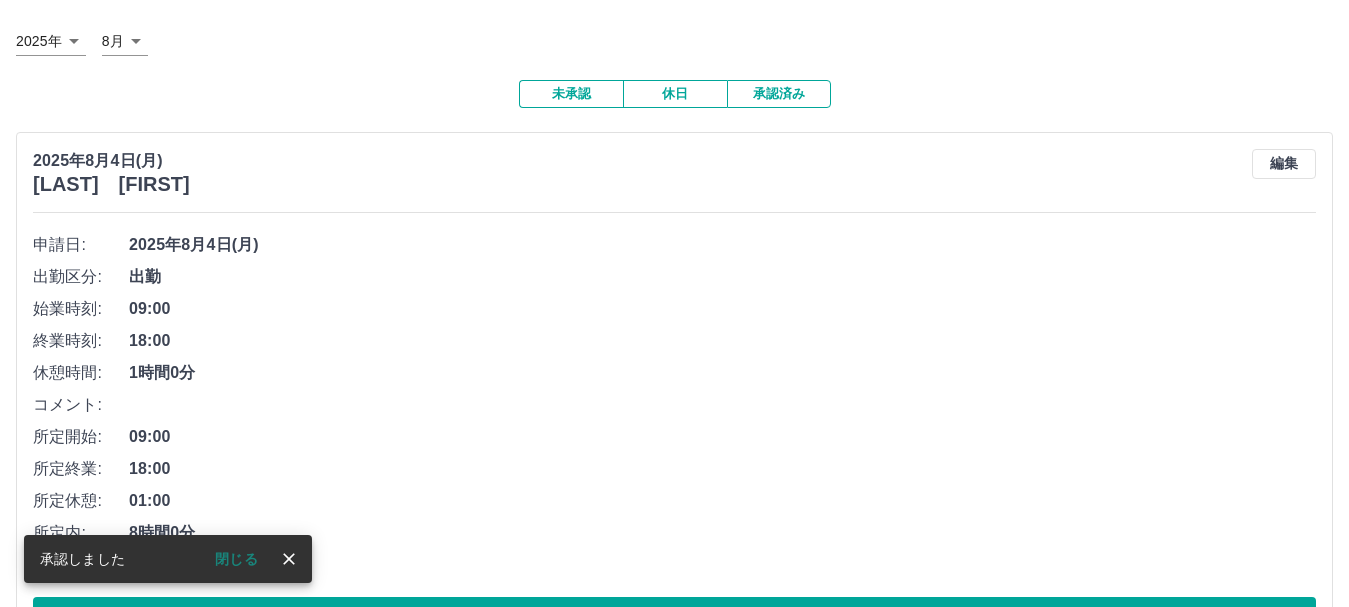 scroll, scrollTop: 187, scrollLeft: 0, axis: vertical 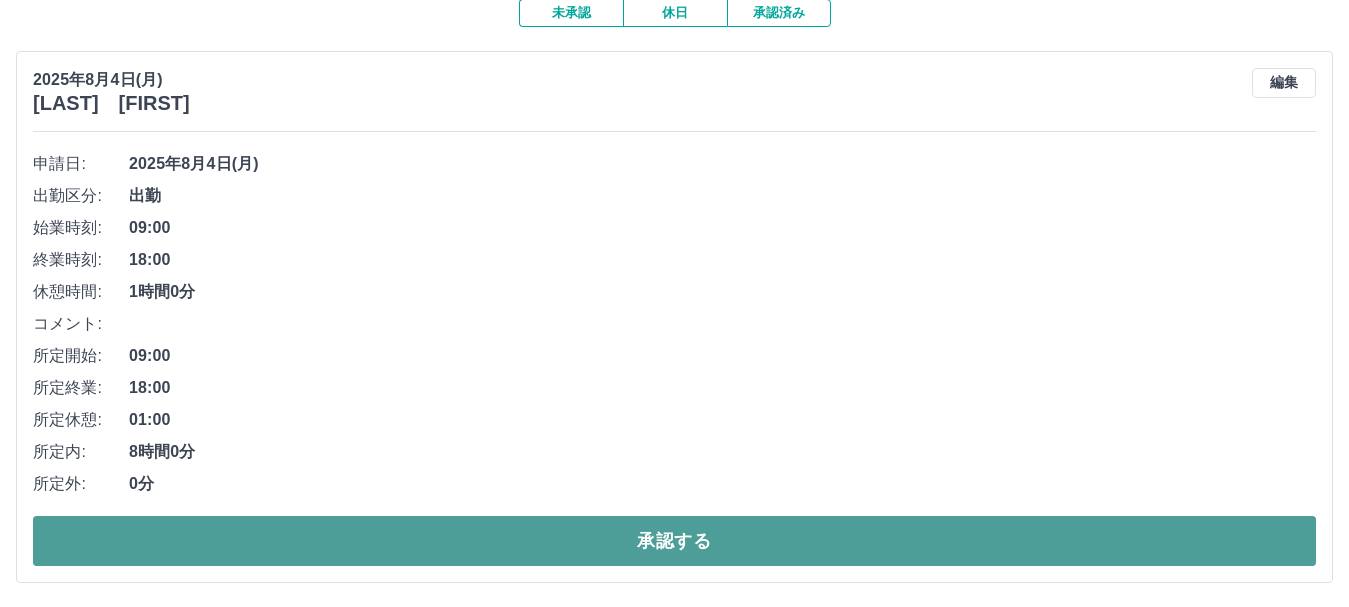 click on "承認する" at bounding box center [674, 541] 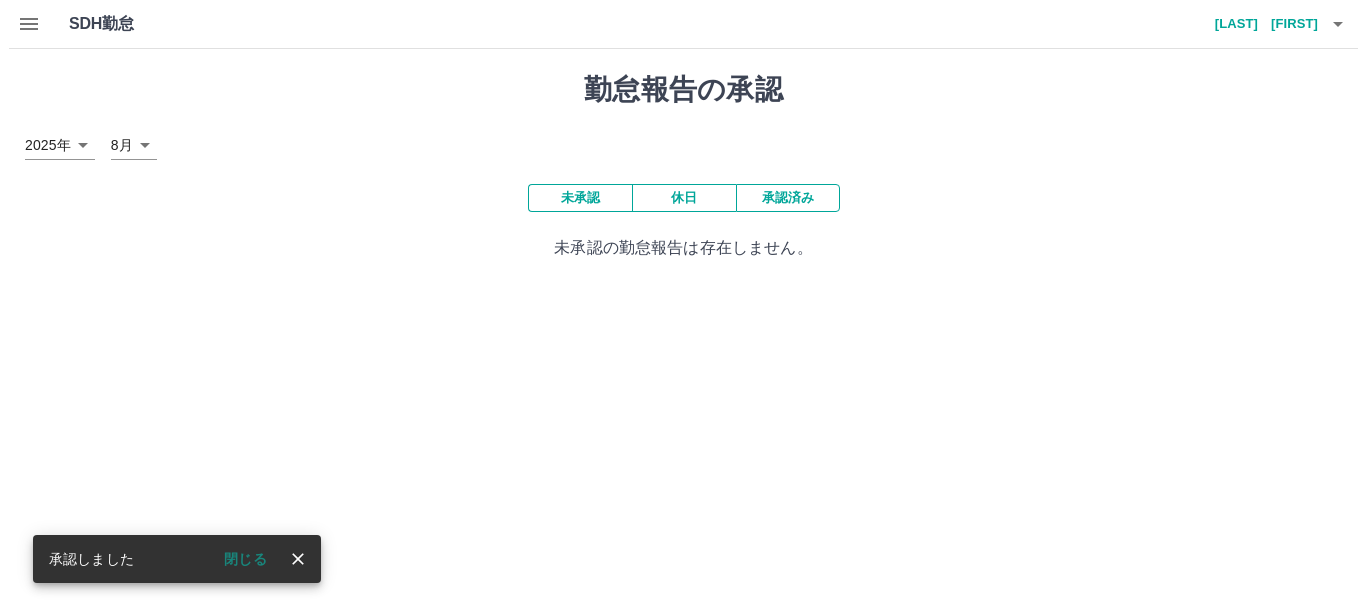 scroll, scrollTop: 0, scrollLeft: 0, axis: both 